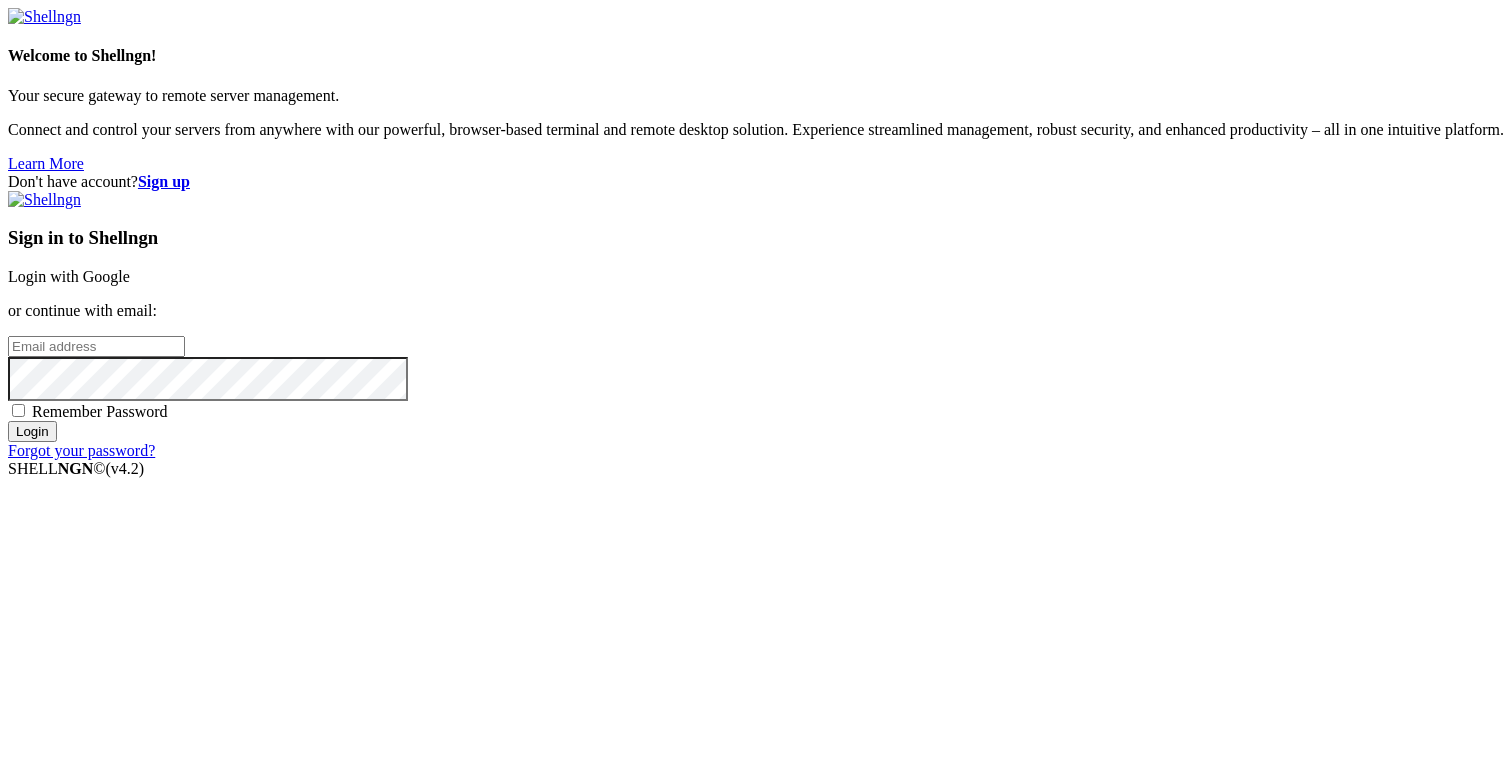 scroll, scrollTop: 0, scrollLeft: 0, axis: both 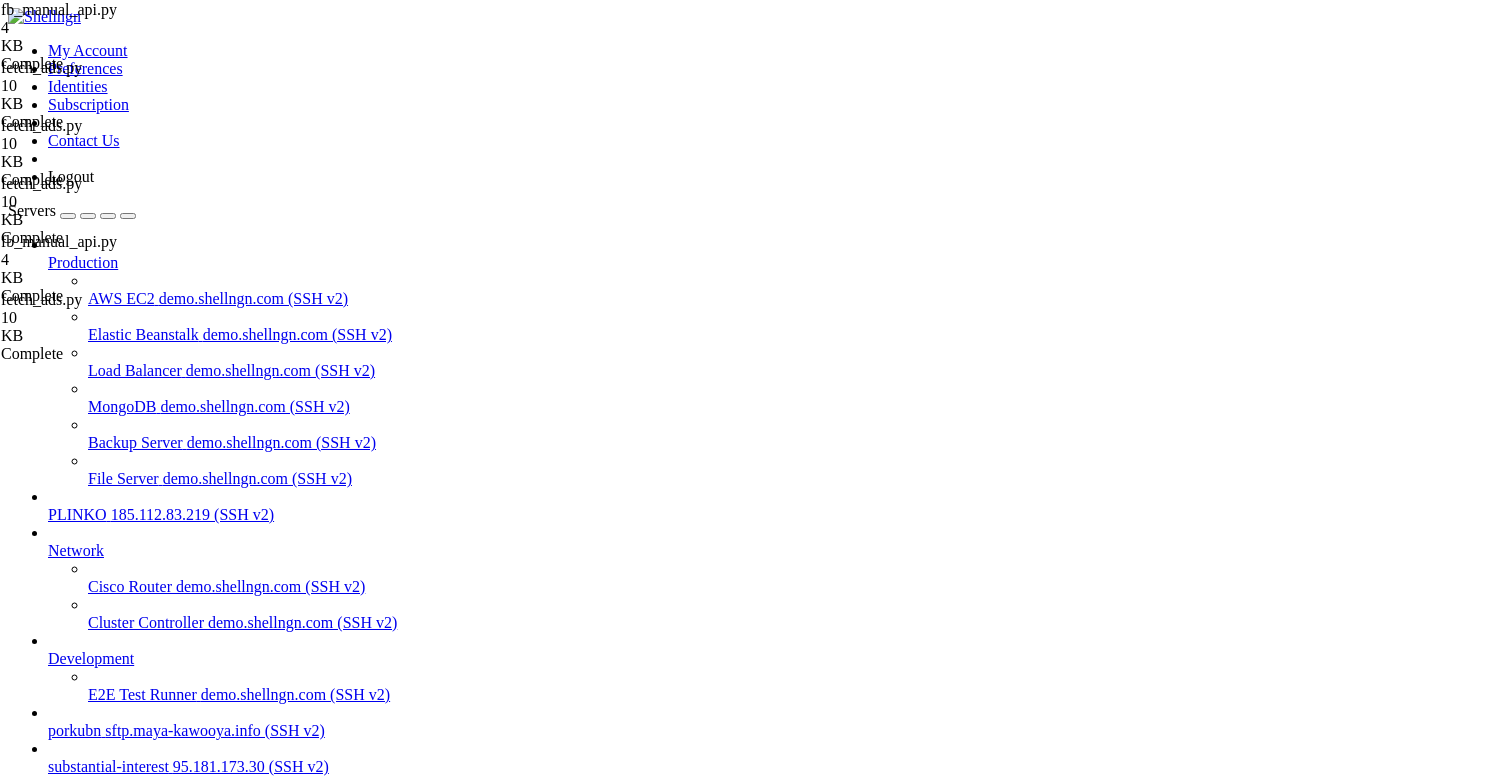 type on "# fb_manual_api.py" 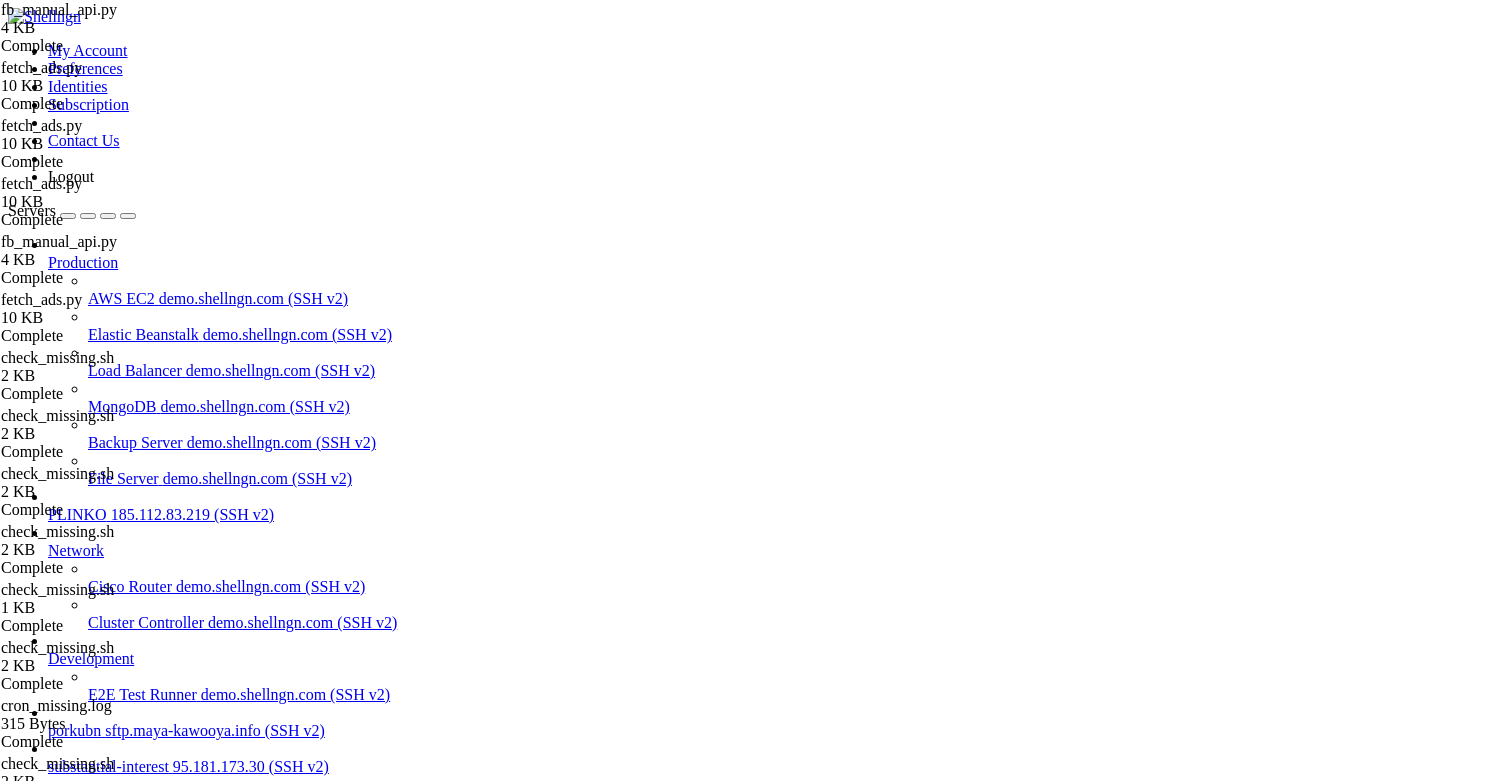 scroll, scrollTop: 0, scrollLeft: 0, axis: both 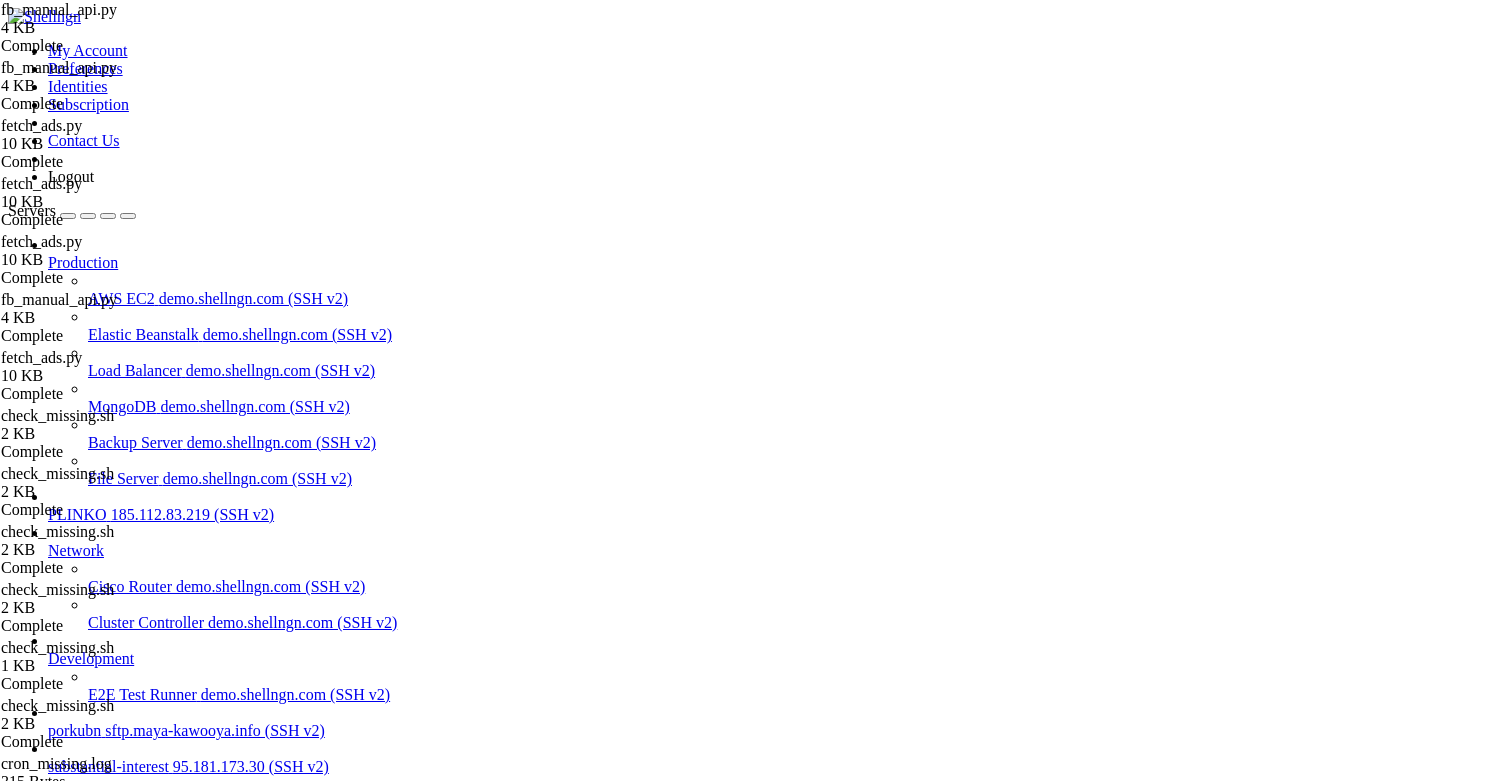 click on "class   Payload ( BaseModel ) :       rows :   list [ Row ] # ─────────────────── helper: FX conversion ────────────────── def   fill_spend_usd ( rows :   list [ dict ])   ->   None :       """Если spend_usd пуст – · конвертируем по курсу на report_date."""       if   not   rows :             return       dates   =   list ({ r [ "report_date" ]   for   r   in   rows })     # уникальные даты       with   psycopg . connect ( CONNINFO )   as   pg ,   pg . cursor ( )   as   cur :             cur . execute (                   "SELECT rate_date, currency, usd_rate "                   "FROM fx_rates WHERE rate_date = ANY(%s);" ,                   ( dates , ) ,                                  # ← один параметр‑list             )             fx   =   { }             for   rate_date ,   ccy ,   usd   in   cur . fetchall ( ) :                   fx . setdefault ( rate_date ,   { }) [ ]" at bounding box center [779, 2390] 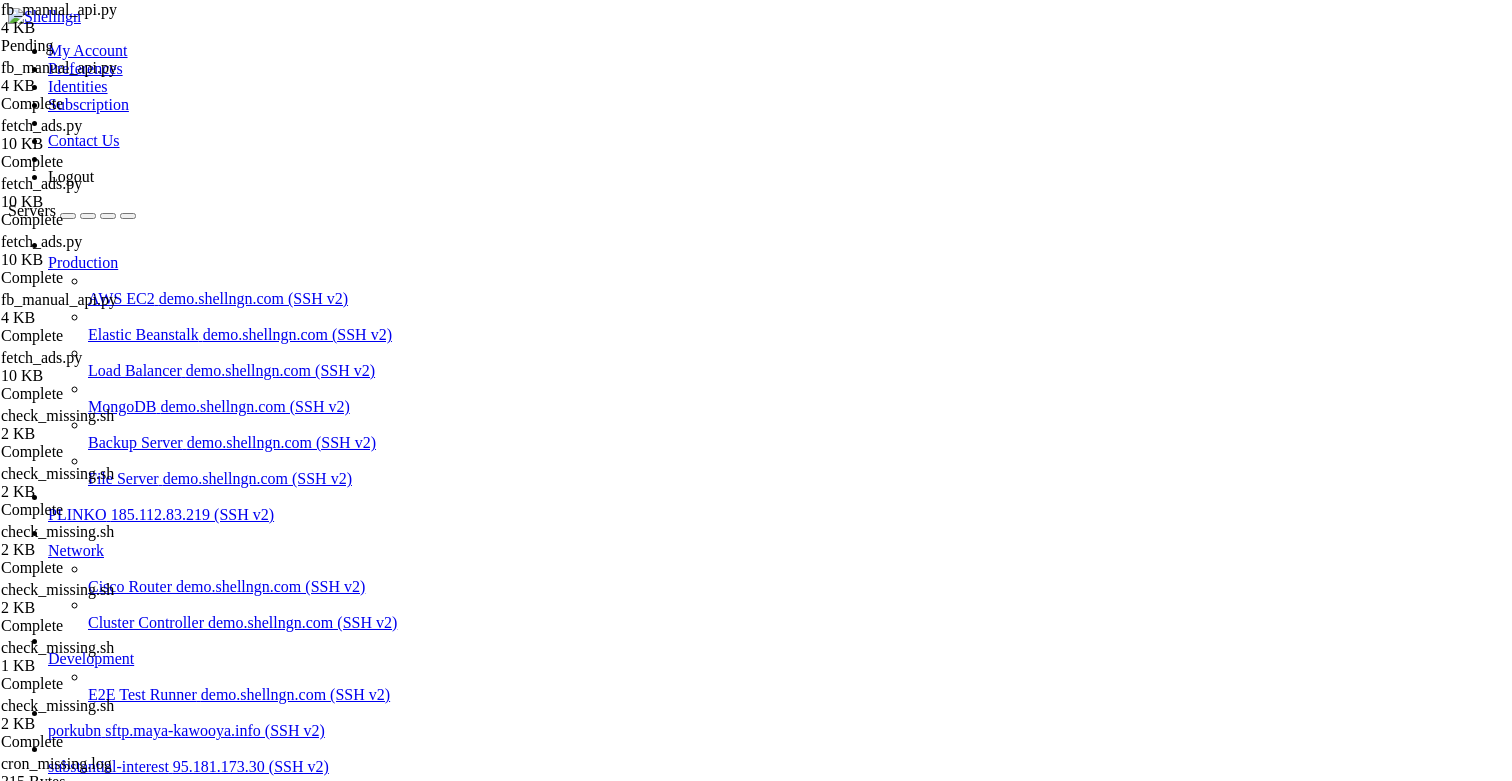 click on "Reconnect" at bounding box center (48, 1991) 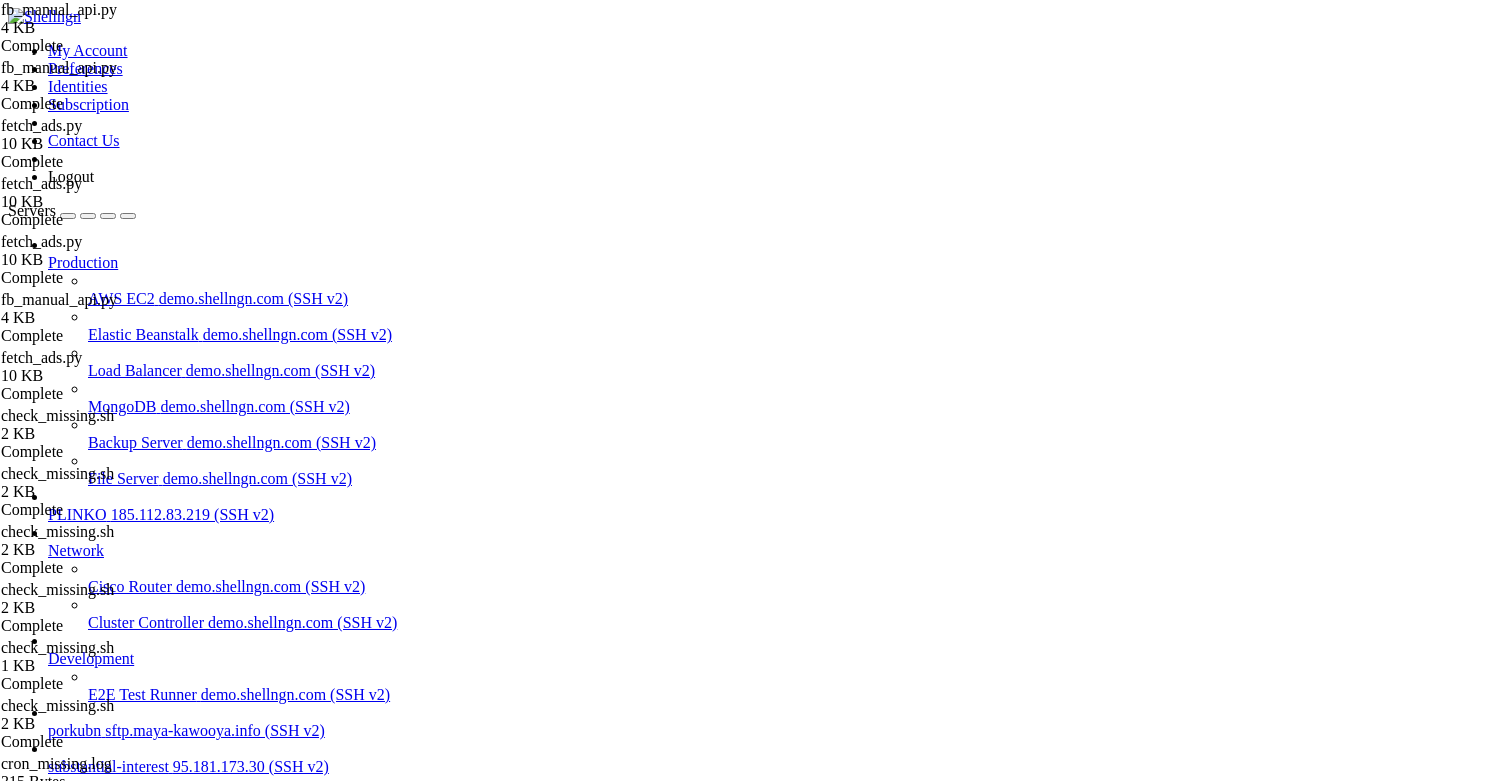 scroll, scrollTop: 0, scrollLeft: 0, axis: both 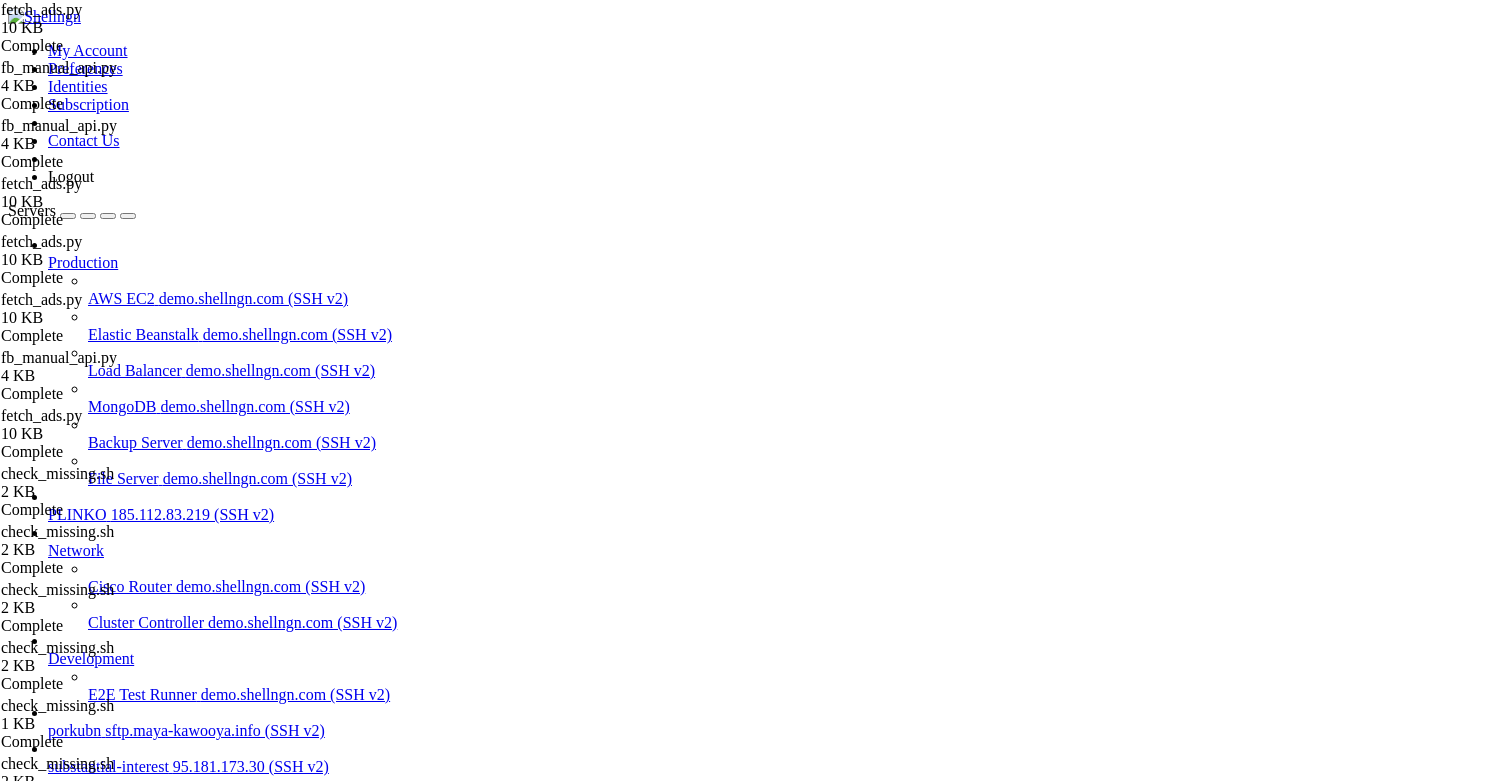 click on "#!/usr/bin/env python3 # fetch_ads.py – Facebook → Postgres ETL # © 2025 Substantial Interest import   os ,   logging ,   datetime   as   dt ,   re ,   requests ,   xml . etree . ElementTree   as   ET from   functools   import   lru_cache from   typing   import   List ,   Dict import   psycopg from   dotenv   import   load_dotenv import   gspread from   google . oauth2 . service_account   import   Credentials from   facebook_business . api   import   FacebookAdsApi from   facebook_business . exceptions   import   FacebookRequestError from   facebook_business . adobjects . adaccount   import   AdAccount from   facebook_business . adobjects . ad   import   Ad from   facebook_business . adobjects . adcreative   import   AdCreative from   facebook_business . adobjects . pagepost   import   PagePost # ───────────────────── init / const ────────────────────── load_dotenv ( ) logging . basicConfig ( level = logging . INFO ," at bounding box center [779, 2406] 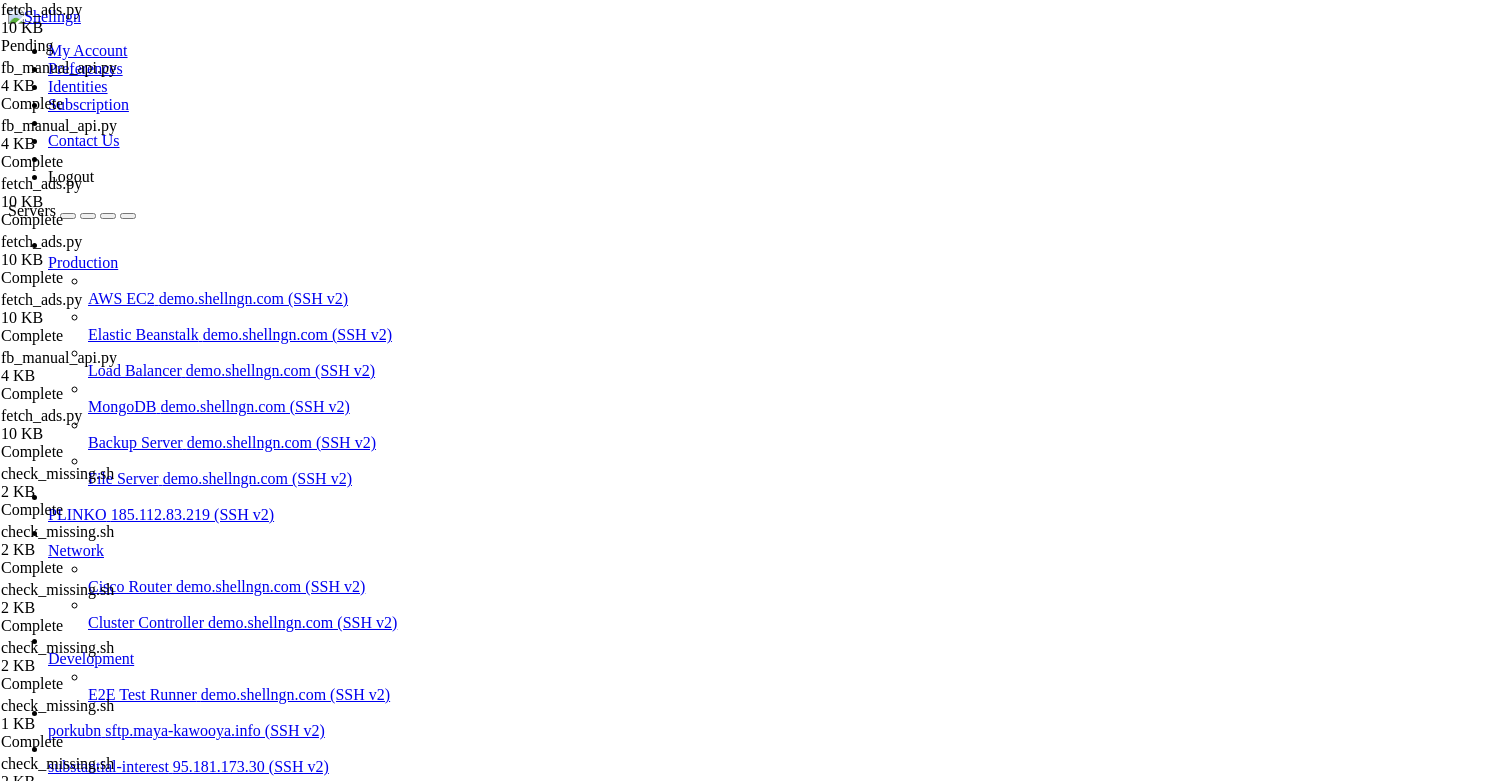 click on "Reconnect" at bounding box center (48, 1991) 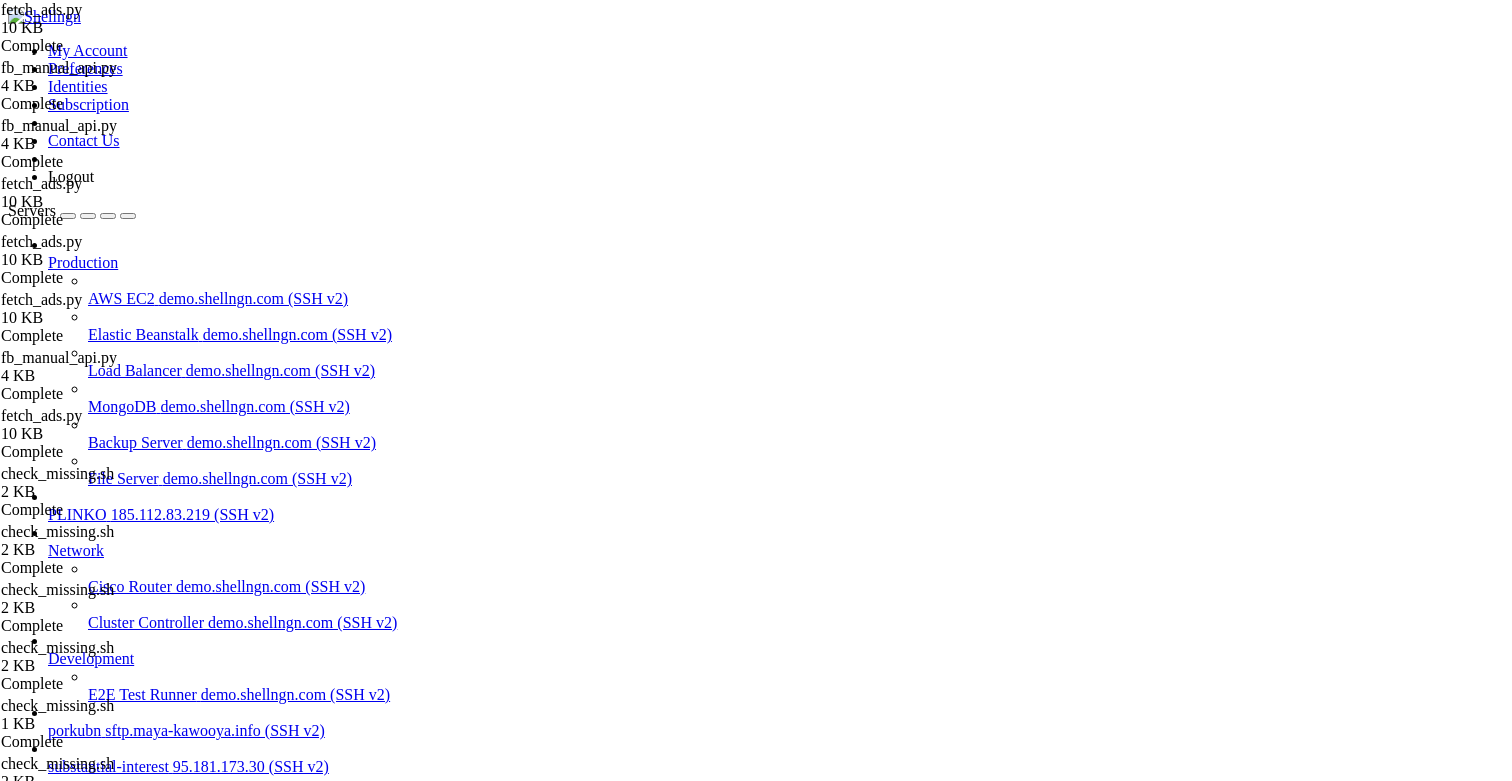 click on "substantial-interest
" at bounding box center [776, 844] 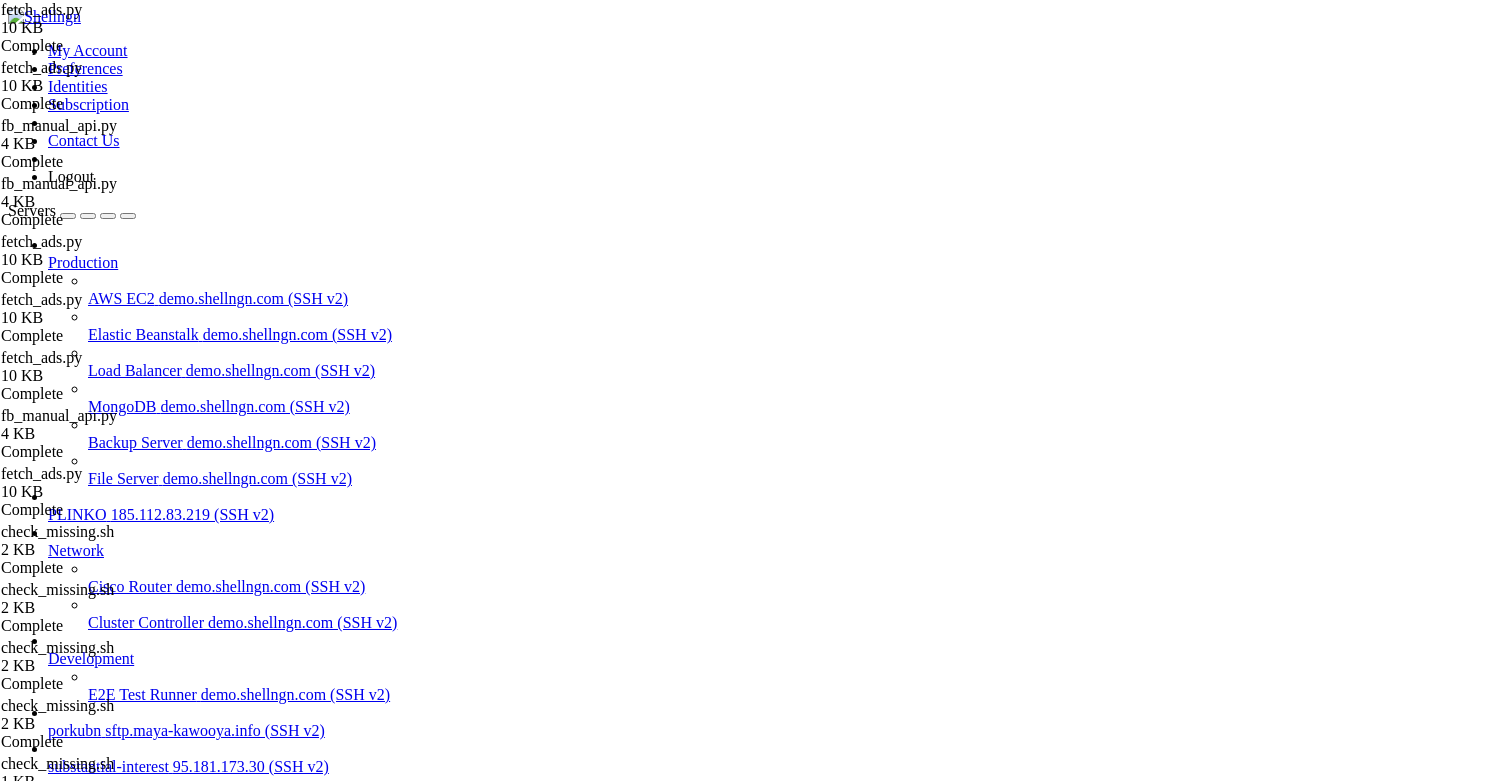 scroll, scrollTop: 2524, scrollLeft: 0, axis: vertical 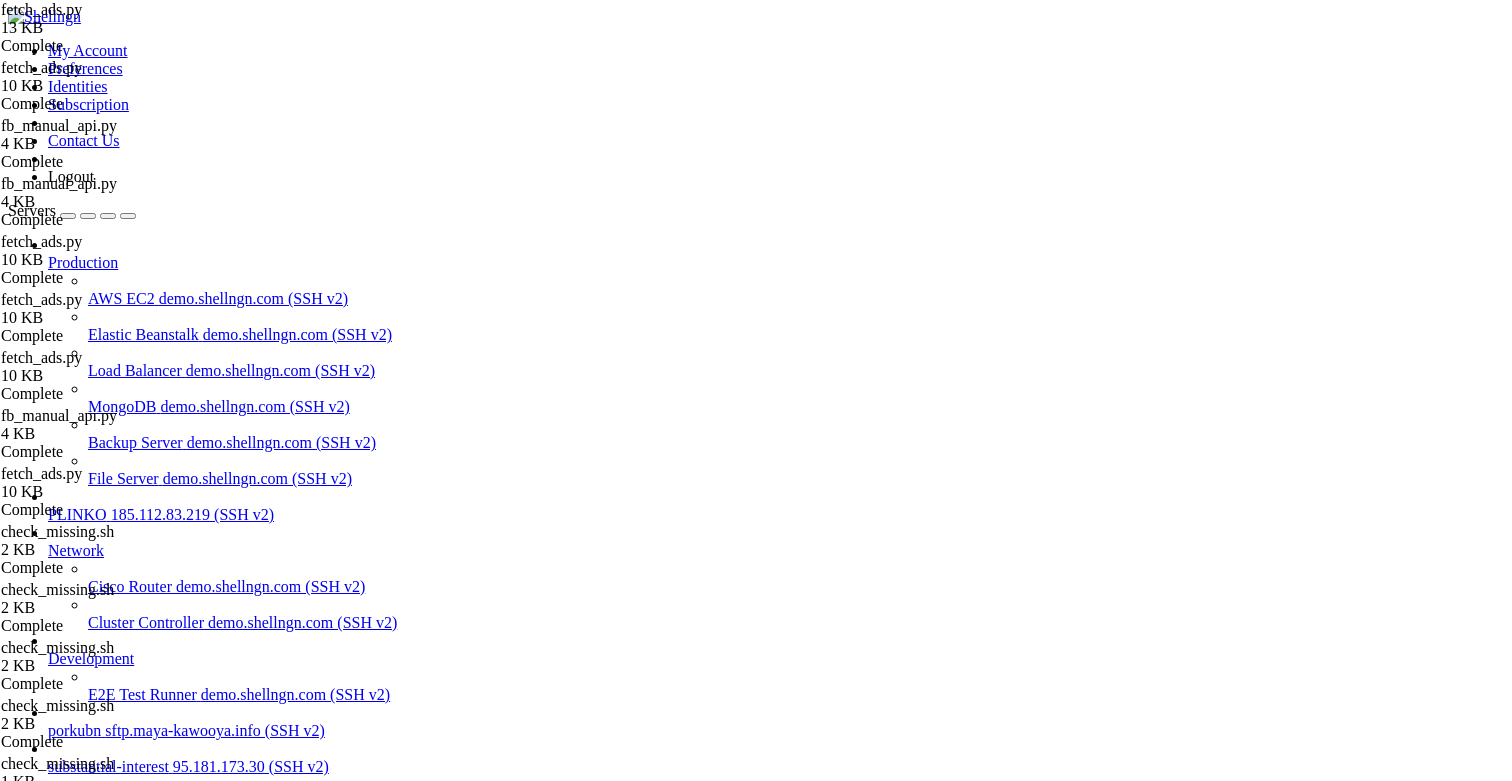 click at bounding box center (904, 1311) 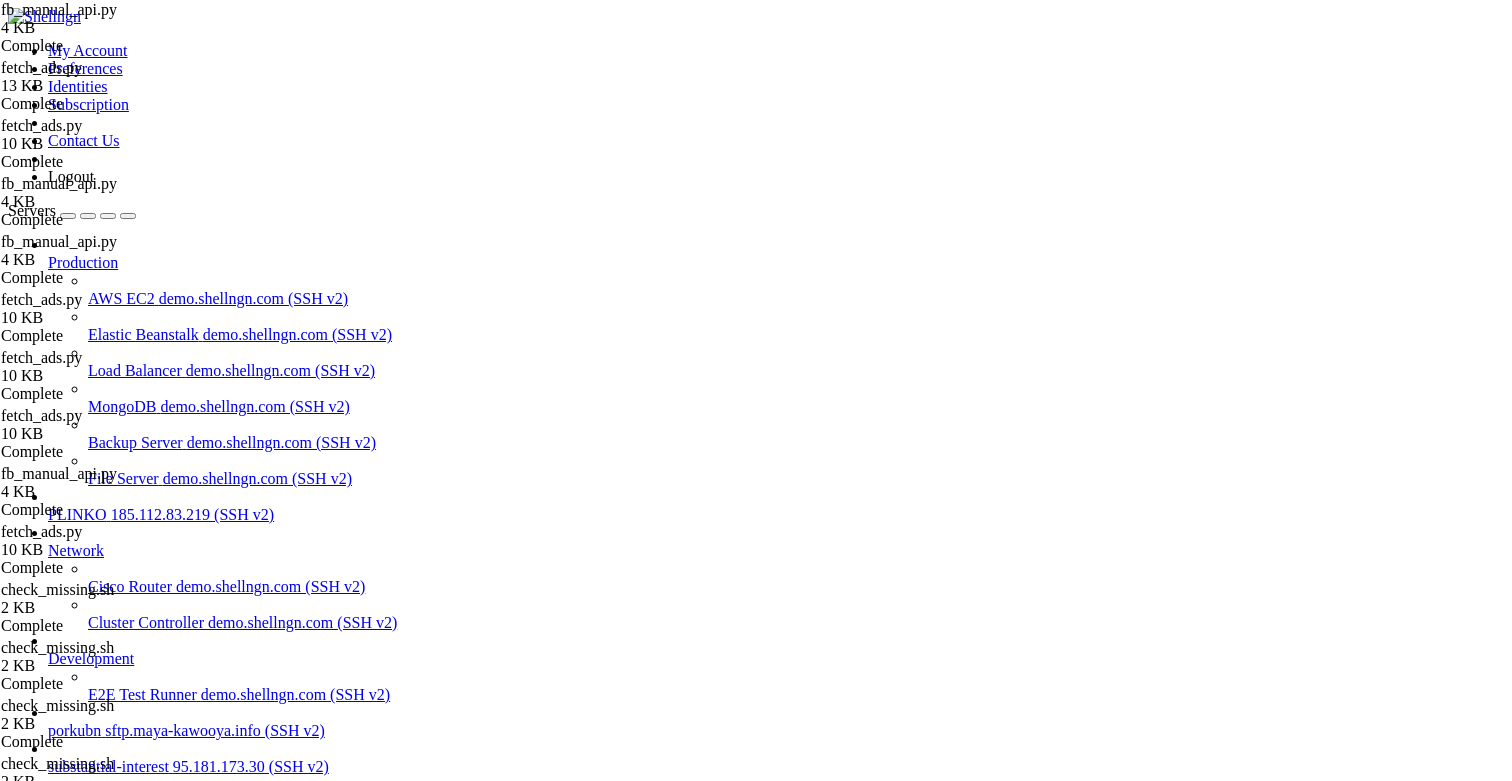 type on "# fb_manual_api.py" 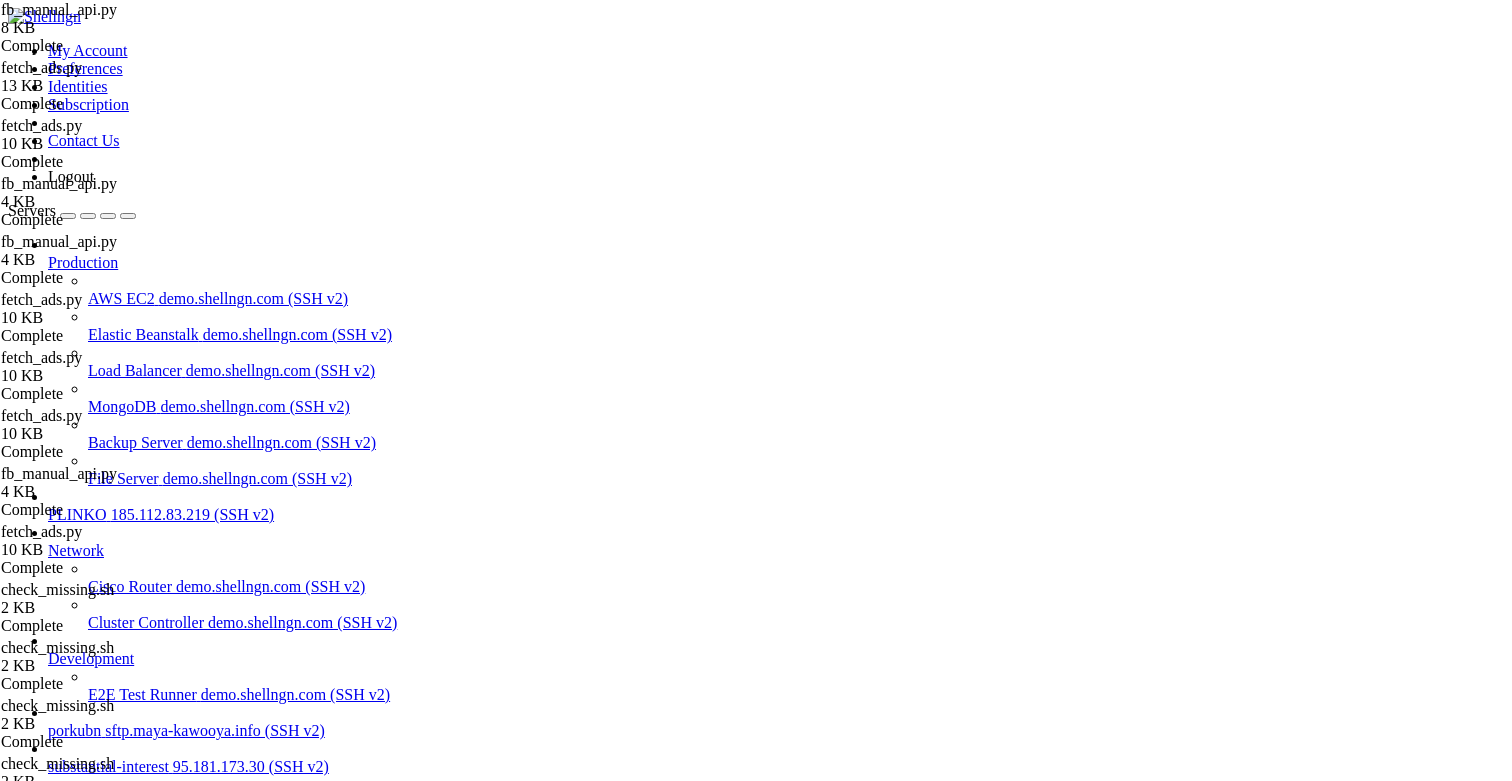 scroll, scrollTop: 0, scrollLeft: 0, axis: both 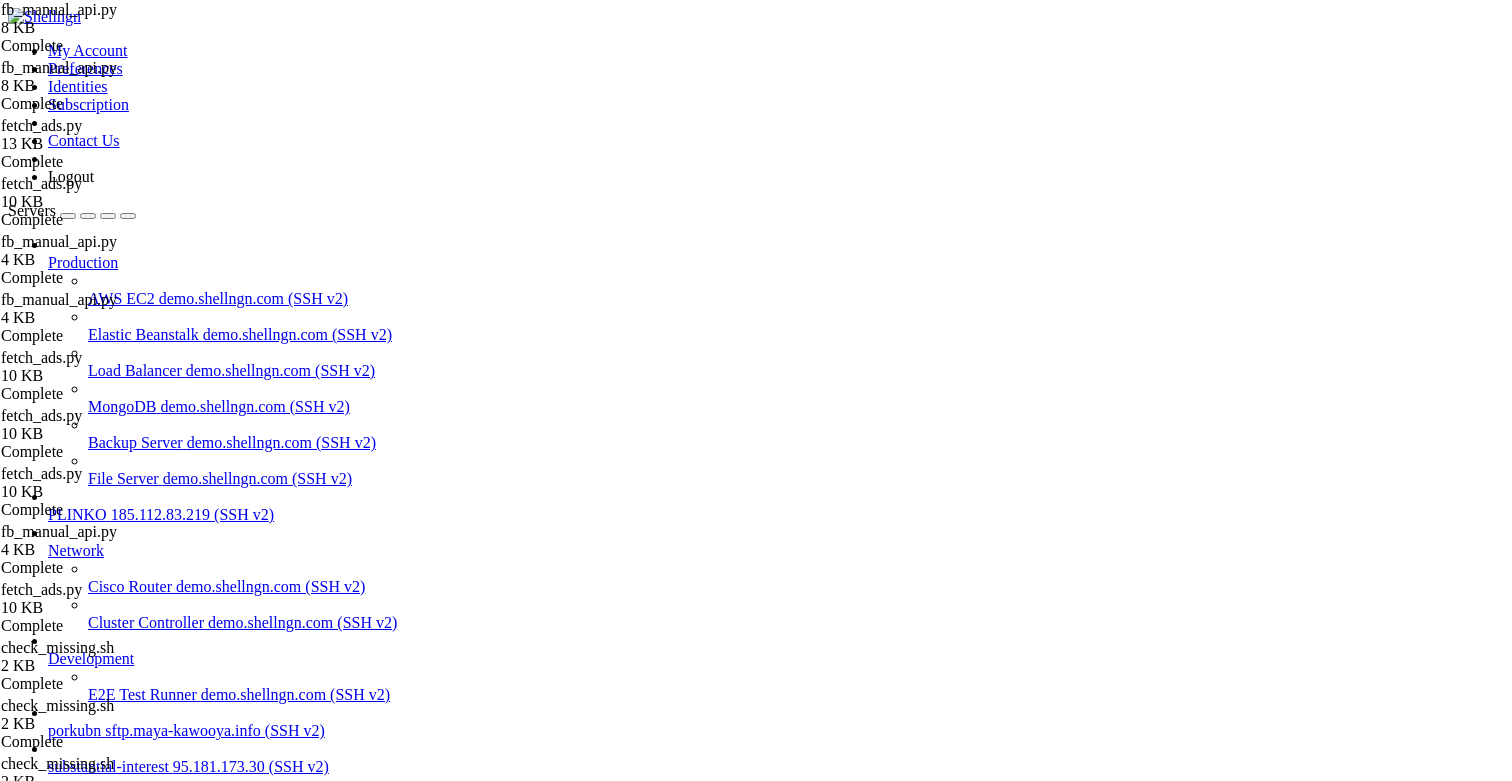 click on "def   parse_ad_name ( name :   str )   ->   dict :       """      '12342-54832|mb1|bds19|note' →         offers=['12342','54832'], buyer_id='mb1', idcreo='bds19', note='note'      """       head ,   *   tail   =   name . split ( "|" ,   3 )       offers   =   OFFER_RE . findall ( head )   or   [ head . strip ( )]       while   len ( tail )   <   3 :             tail . append ( "" )       buyer_id ,   idcreo ,   note   =   [ t . strip ( )   for   t   in   tail ]       return   { "offers" :   offers   or   [ "<unknown>" ] ,   "buyer_id" :   buyer_id ,   "idcreo" :" at bounding box center (779, 2406) 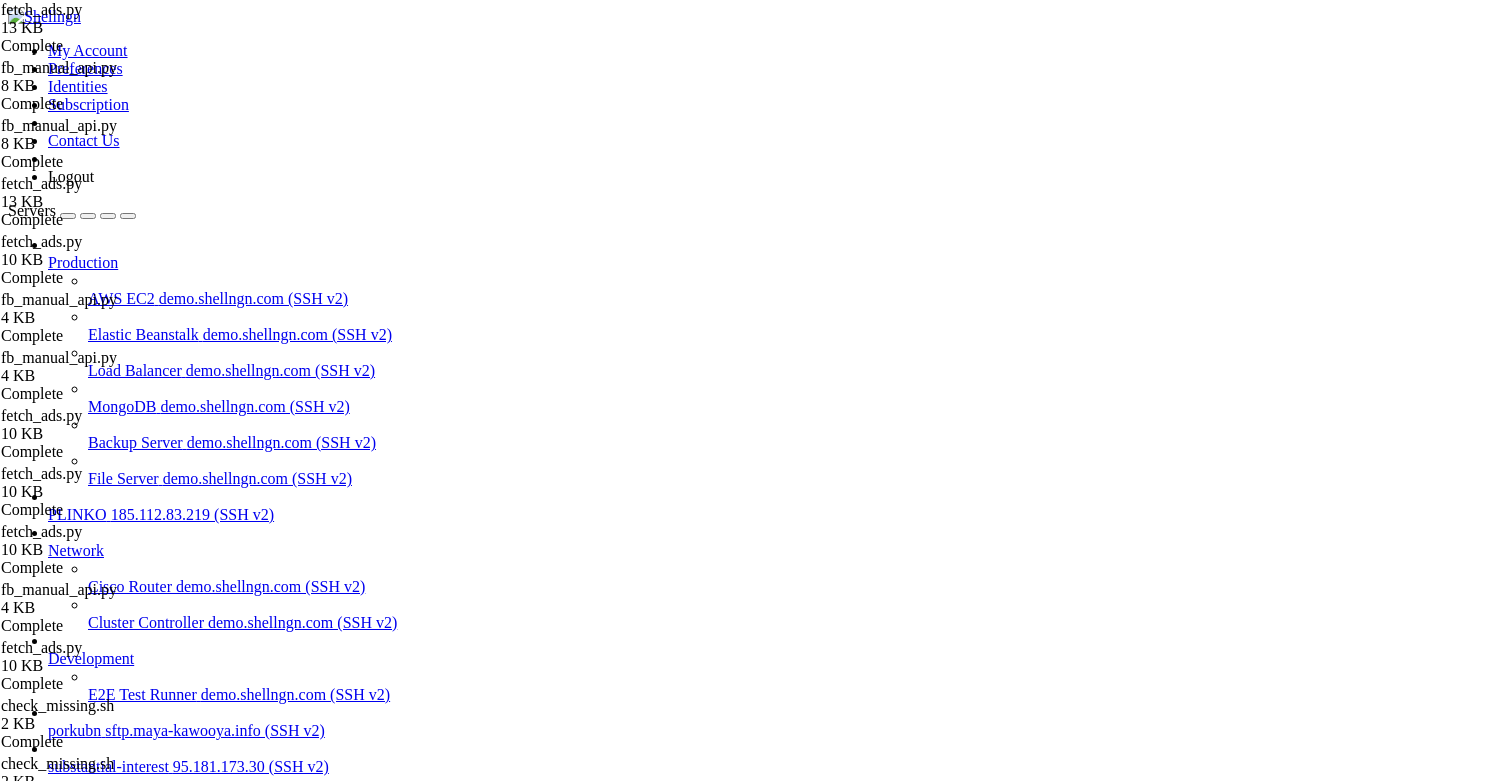 click on "#!/usr/bin/env python3 # fetch_ads.py – Facebook → Postgres ETL # © 2025 Substantial Interest import   os ,   logging ,   datetime   as   dt ,   re ,   requests ,   xml . etree . ElementTree   as   ET from   functools   import   lru_cache from   typing   import   List ,   Dict import   psycopg from   dotenv   import   load_dotenv import   gspread from   google . oauth2 . service_account   import   Credentials from   facebook_business . api   import   FacebookAdsApi from   facebook_business . exceptions   import   FacebookRequestError from   facebook_business . adobjects . adaccount   import   AdAccount from   facebook_business . adobjects . ad   import   Ad from   facebook_business . adobjects . adcreative   import   AdCreative from   facebook_business . adobjects . pagepost   import   PagePost # ───────────────────── init / const ────────────────────── load_dotenv ( ) logging . basicConfig ( level = logging . INFO ," at bounding box center [779, 2406] 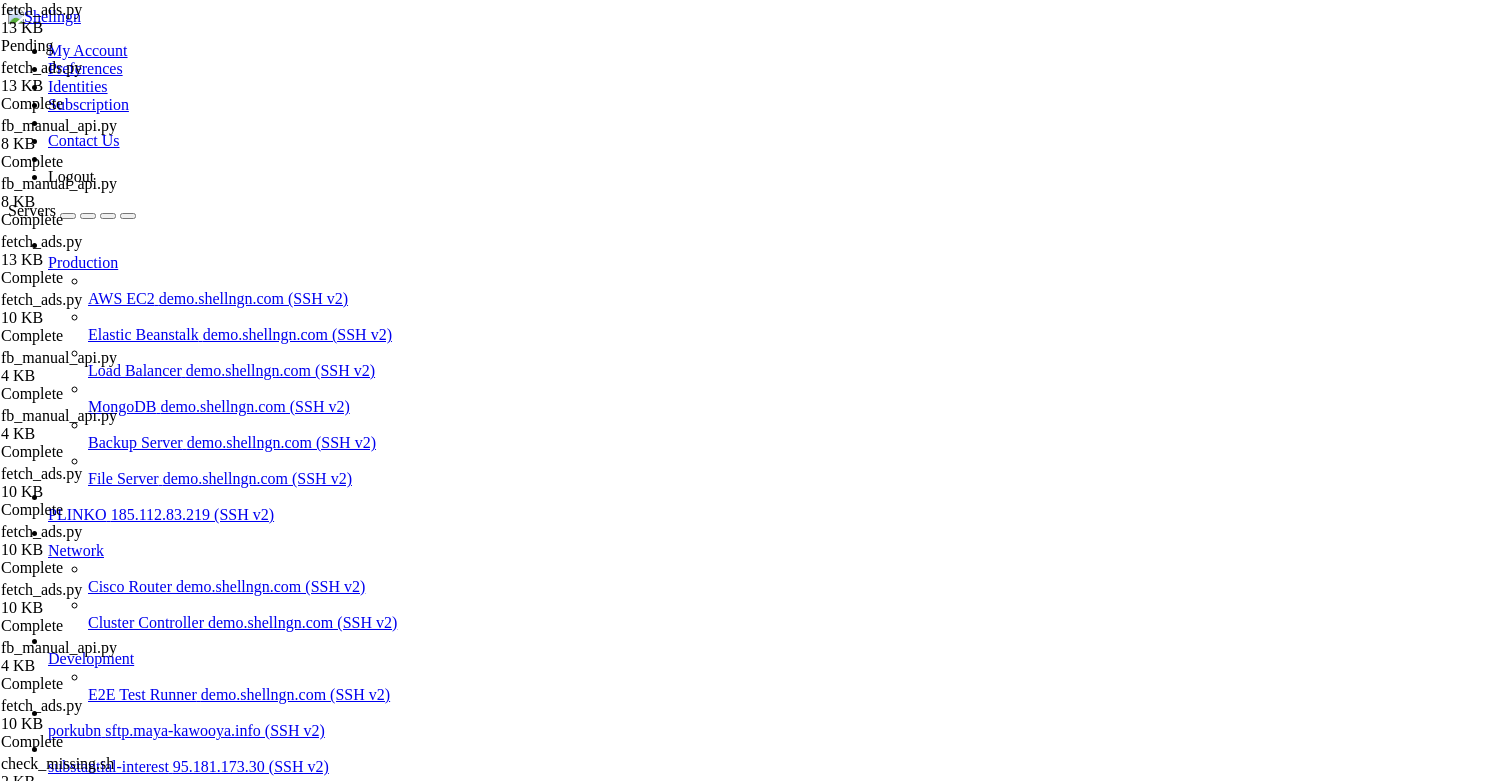 click on "Reconnect" at bounding box center (756, 1991) 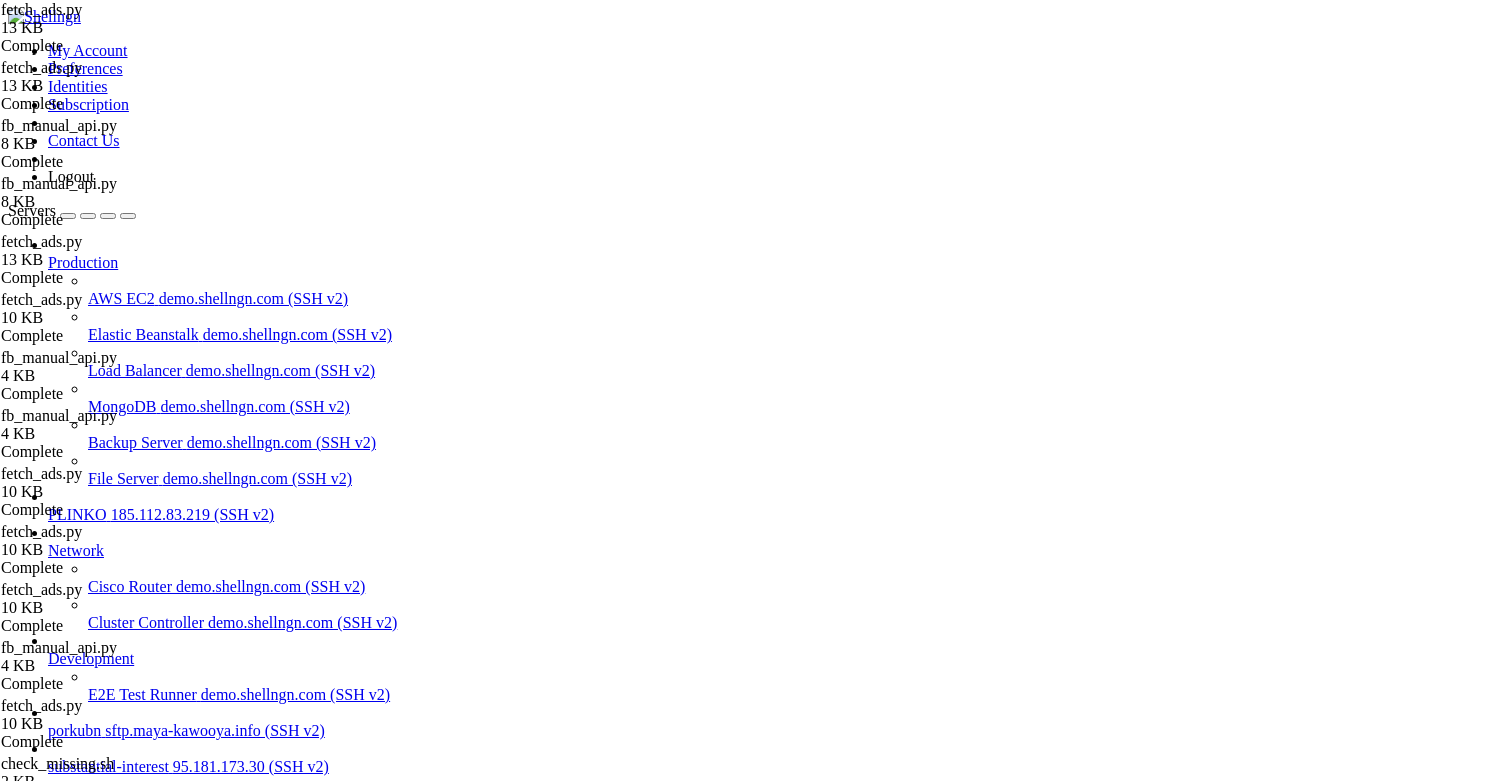 click on "#!/usr/bin/env python3 # fetch_ads.py – Facebook → Postgres ETL # © 2025 Substantial Interest import   os ,   logging ,   datetime   as   dt ,   re ,   requests ,   xml . etree . ElementTree   as   ET from   functools   import   lru_cache from   typing   import   List ,   Dict import   psycopg from   dotenv   import   load_dotenv import   gspread from   google . oauth2 . service_account   import   Credentials from   facebook_business . api   import   FacebookAdsApi from   facebook_business . exceptions   import   FacebookRequestError from   facebook_business . adobjects . adaccount   import   AdAccount from   facebook_business . adobjects . ad   import   Ad from   facebook_business . adobjects . adcreative   import   AdCreative from   facebook_business . adobjects . pagepost   import   PagePost # ───────────────────── init / const ────────────────────── load_dotenv ( ) logging . basicConfig ( level = logging . INFO ," at bounding box center [779, 2406] 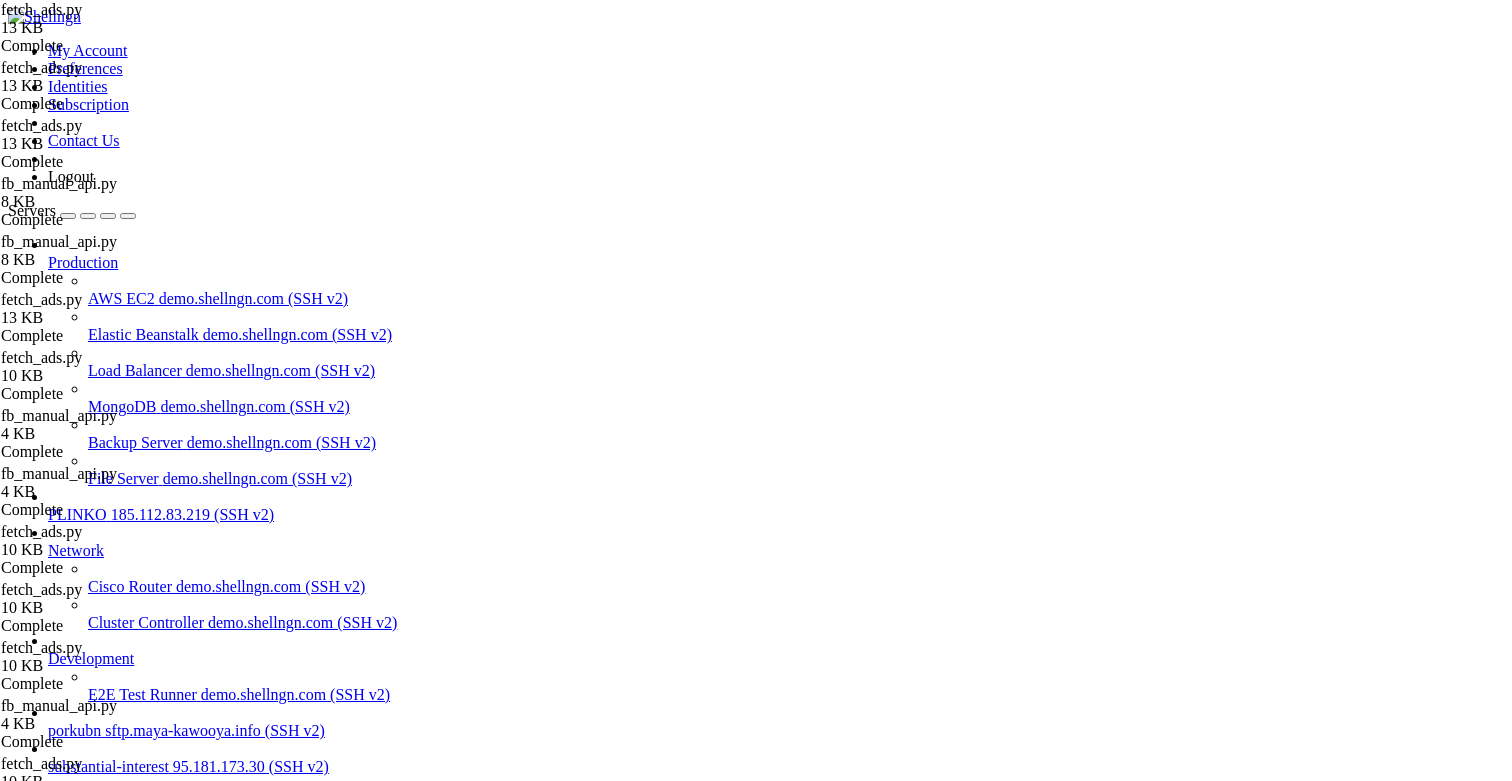 scroll, scrollTop: 0, scrollLeft: 4, axis: horizontal 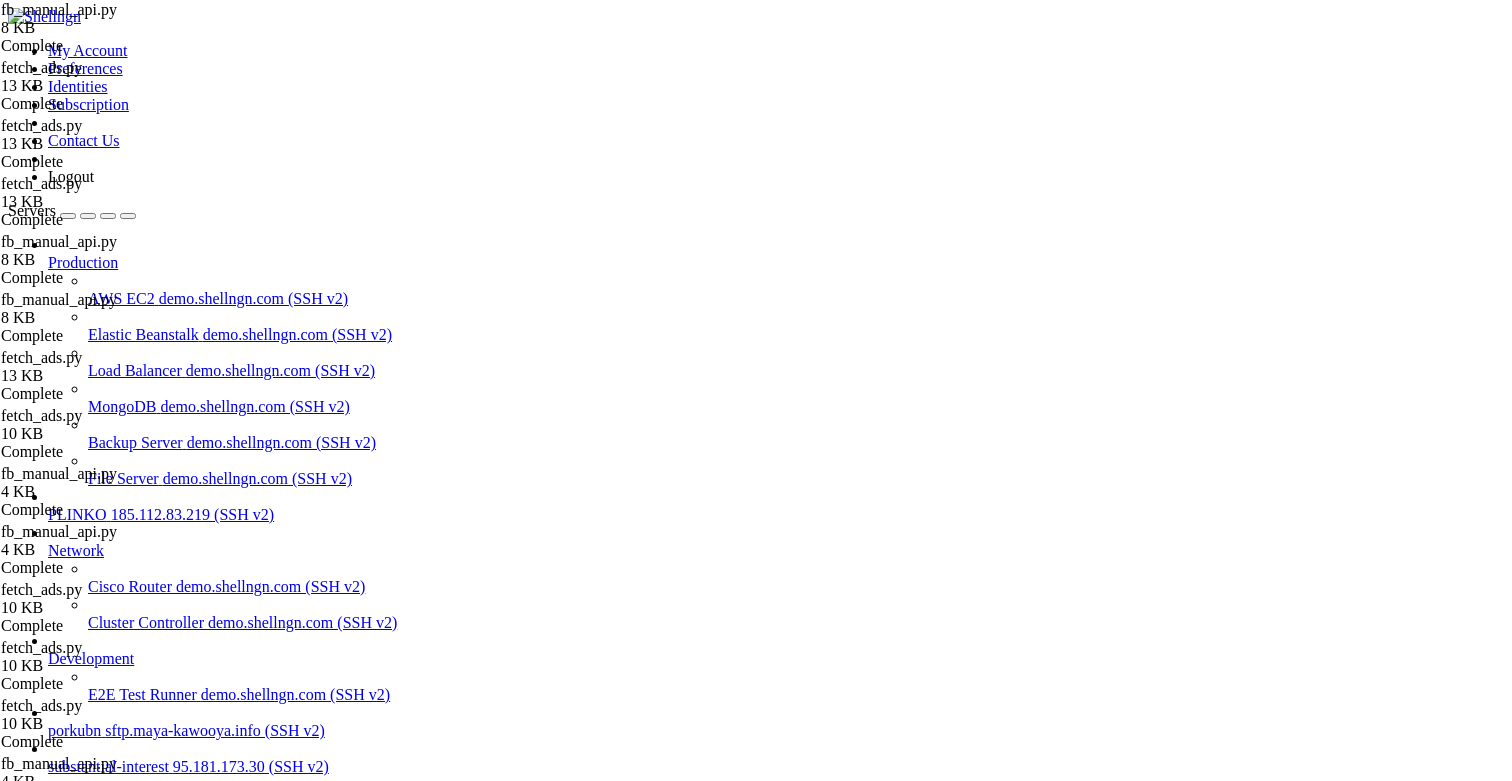 type on "# fb_manual_api.py" 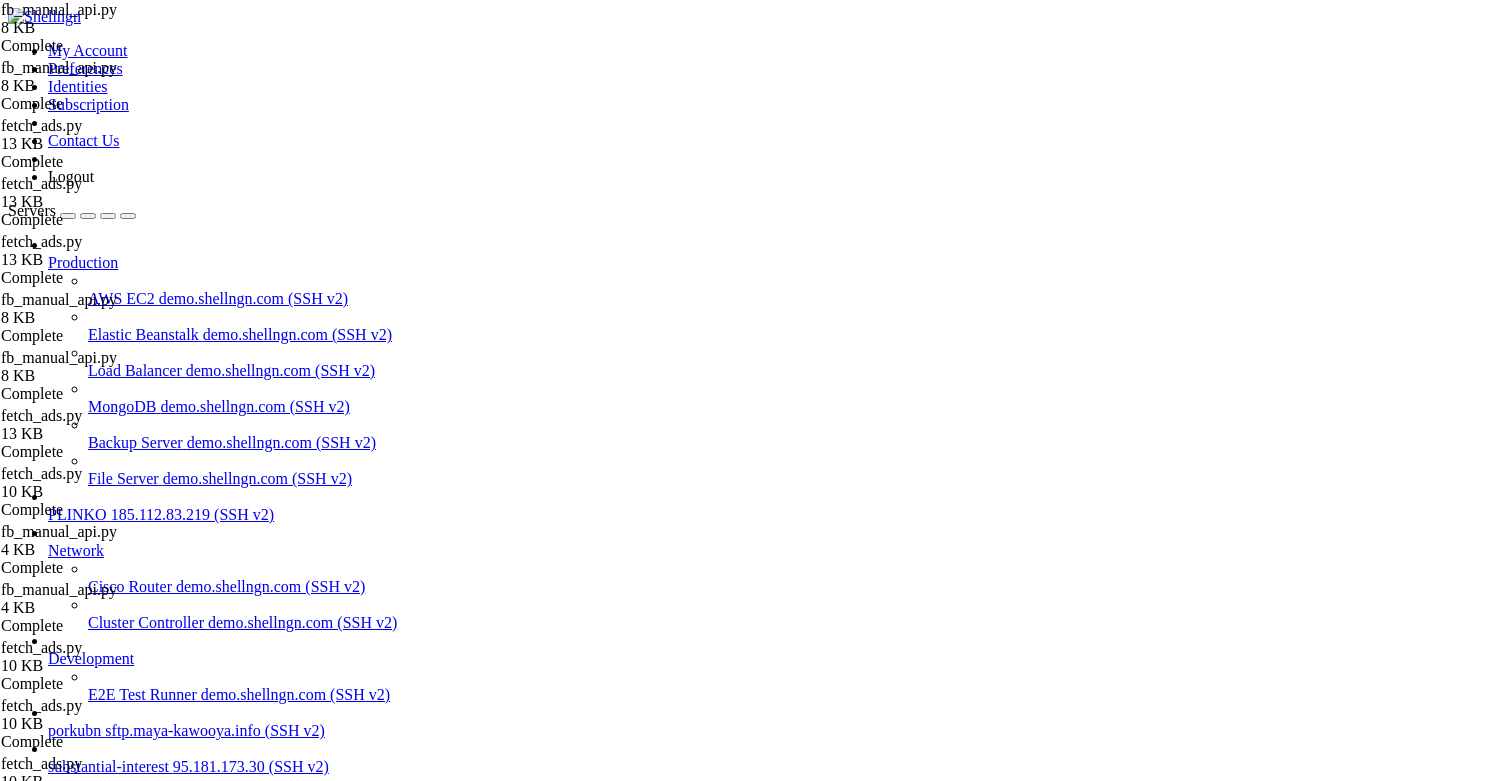 scroll, scrollTop: 1348, scrollLeft: 0, axis: vertical 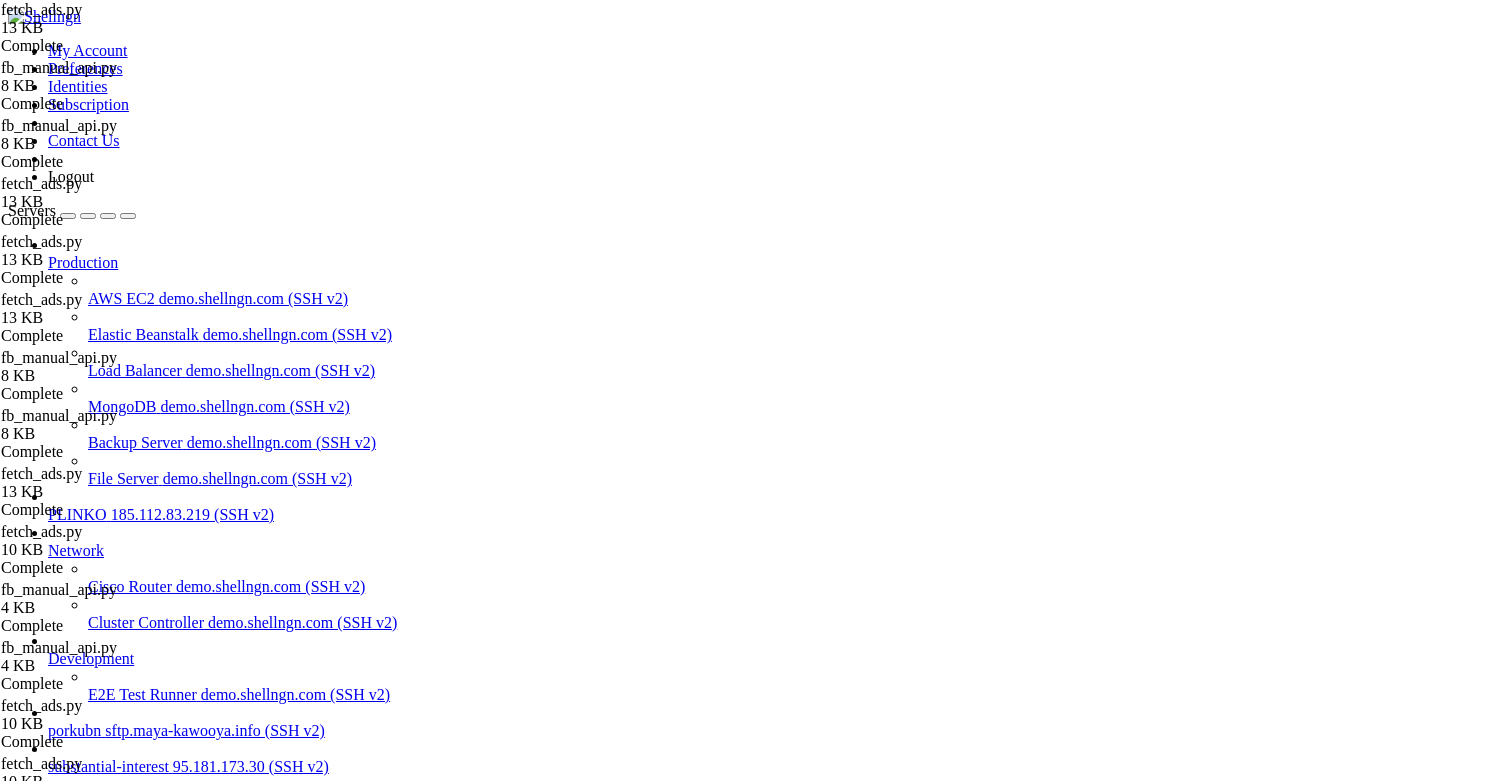 click on "conflict   =   ( "account_id" ,   "ad_id" ,   "report_date" ,   "offer_id" )       cols   =   list ( rows [ 0 ])       col_sql   =   ", " . join ( cols )       plc_sql   =   ", " . join ( f"%( { c } )s"   for   c   in   cols )       upd_sql   =   ", " . join (             f" { c } =EXCLUDED. { c } "             for   c   in   cols             if   c   not   in   conflict       )   +   ", loaded_at = now()"       sql   =   (             f"INSERT INTO fb_insights_raw_offers ( { col_sql } ) VALUES ( { plc_sql } ) "             f"ON CONFLICT ( { ', ' . join ( conflict )} ) DO UPDATE SET  { upd_sql } ;"       )       with   psycopg . connect ( CONNINFO ,   options = '-c application_name=auto_etl' )   as   pg ,   pg . cursor ( )   as   cur :             cur . executemany ( sql ,   rows )             pg . commit ( )             # ───────────────────── основной импорт ─────────────────── def   fetch_account ( acc :   )" at bounding box center [783, 2481] 